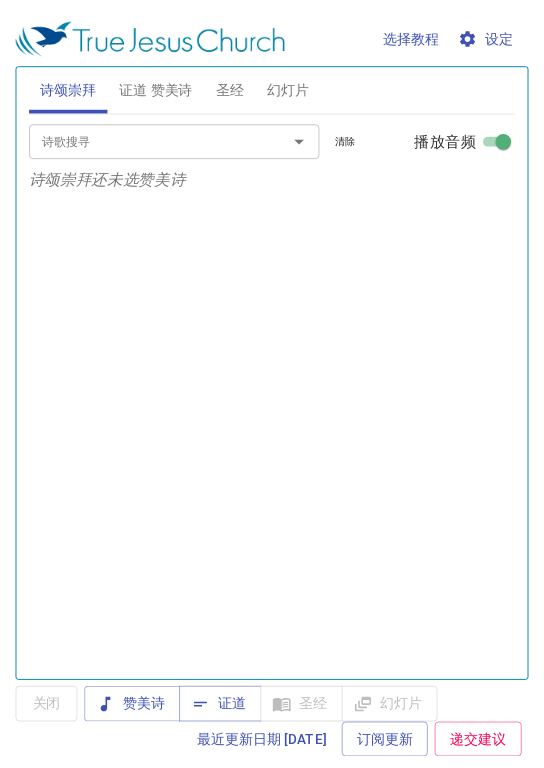 scroll, scrollTop: 0, scrollLeft: 0, axis: both 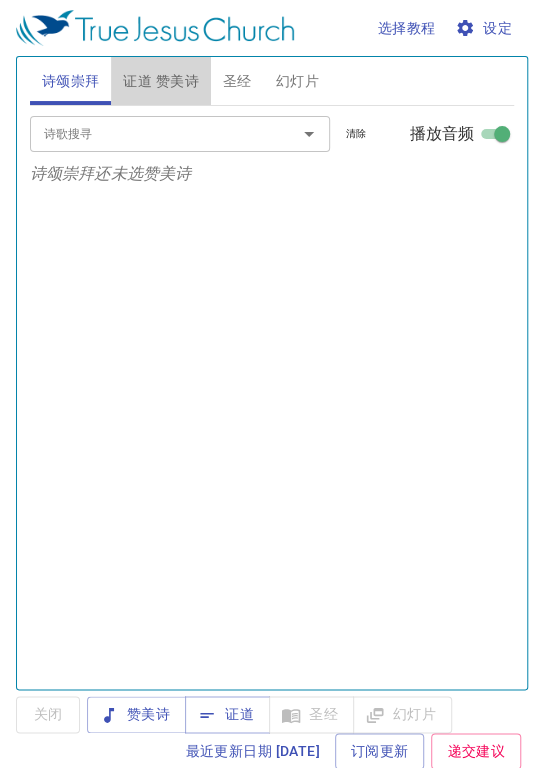click on "证道 赞美诗" at bounding box center [160, 81] 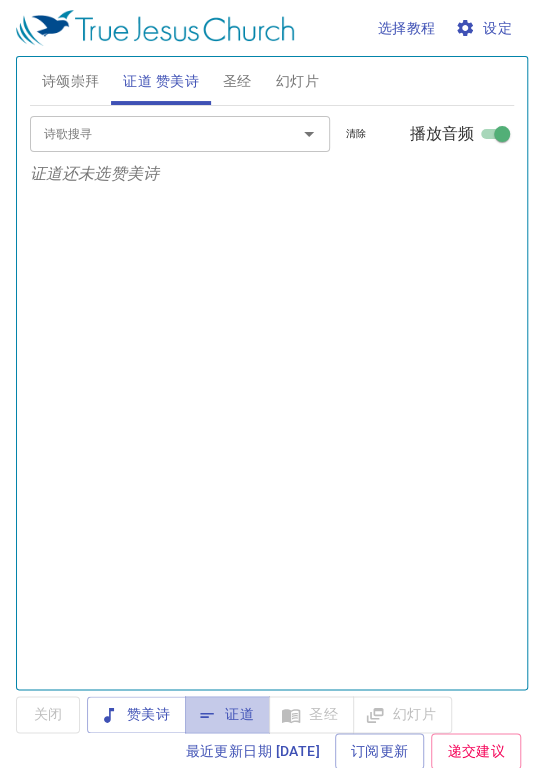 click on "证道" at bounding box center (136, 714) 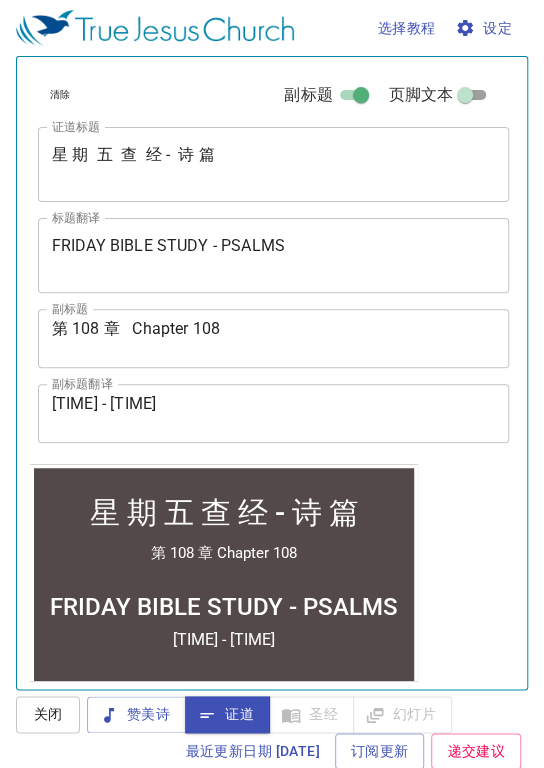 scroll, scrollTop: 632, scrollLeft: 0, axis: vertical 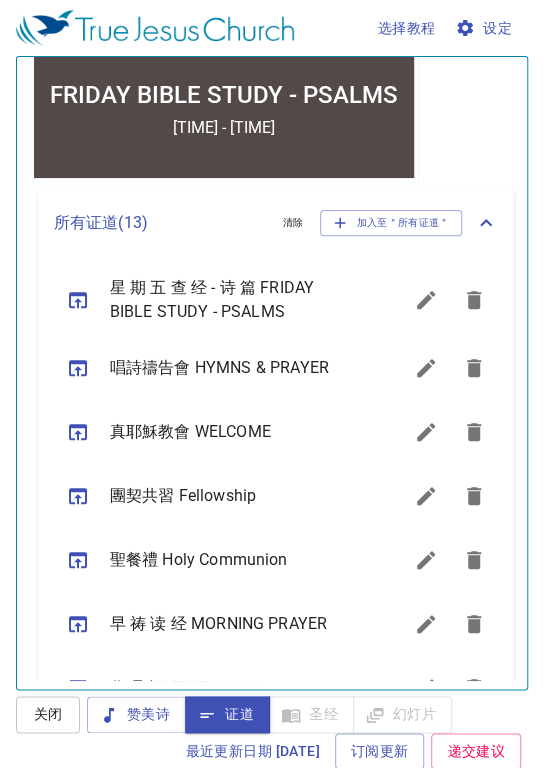 click at bounding box center [426, 300] 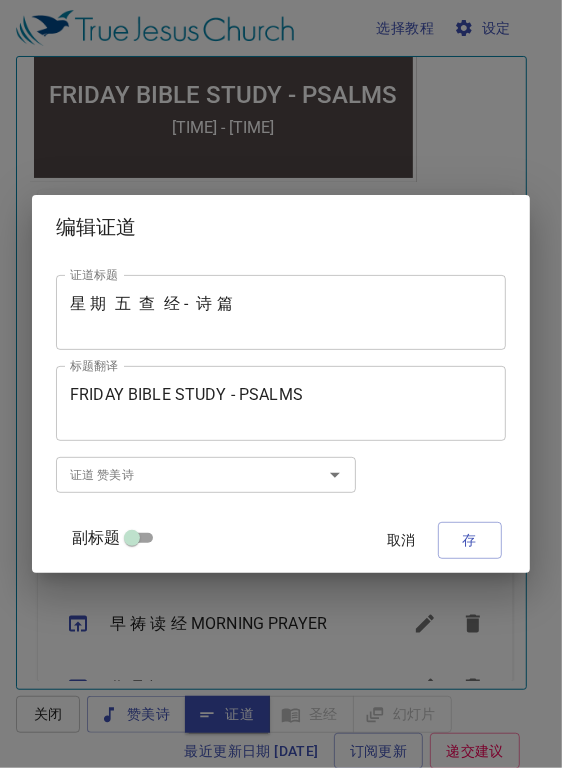 click on "副标题 取消 存" at bounding box center (281, 541) 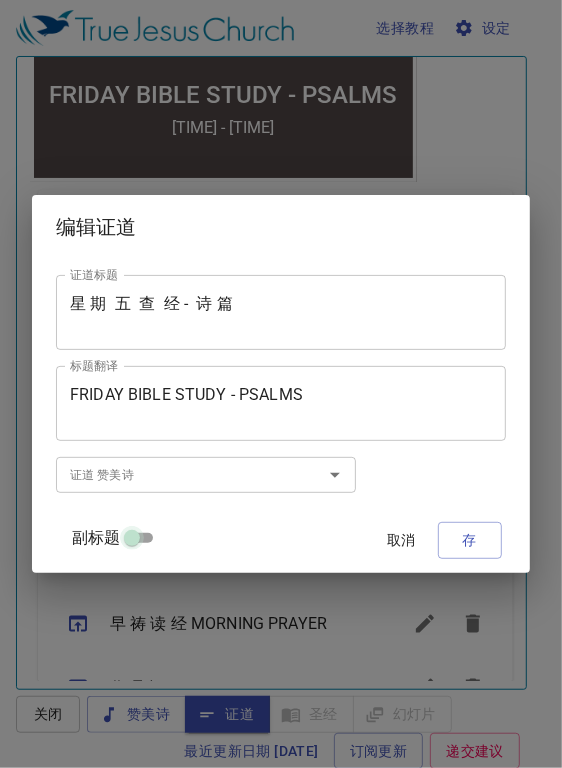 click on "副标题" at bounding box center (132, 542) 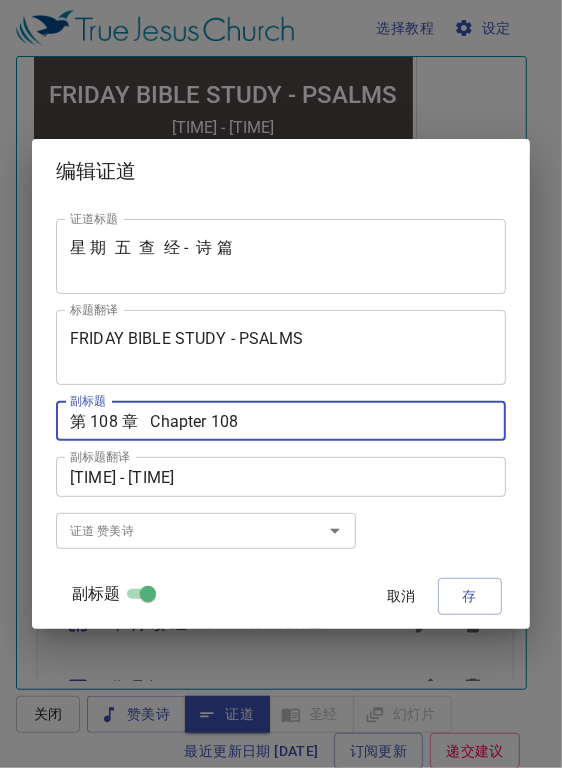 click on "第 [NUMBER] 章   Chapter [NUMBER]" at bounding box center (281, 421) 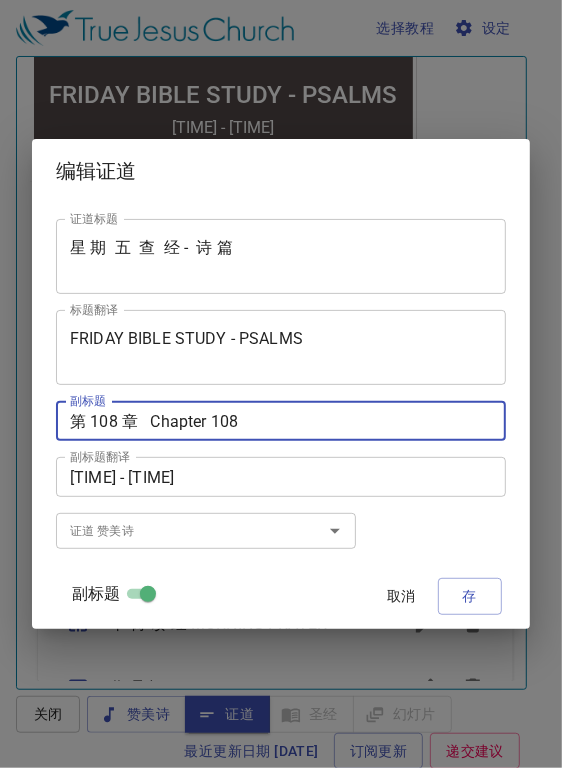 click on "第 [NUMBER] 章   Chapter [NUMBER]" at bounding box center [281, 421] 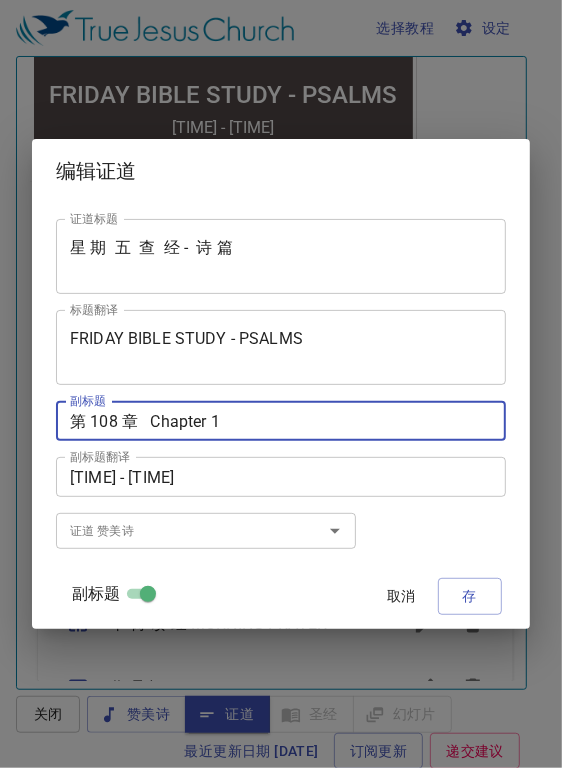 click on "第 108 章   Chapter 1" at bounding box center (281, 421) 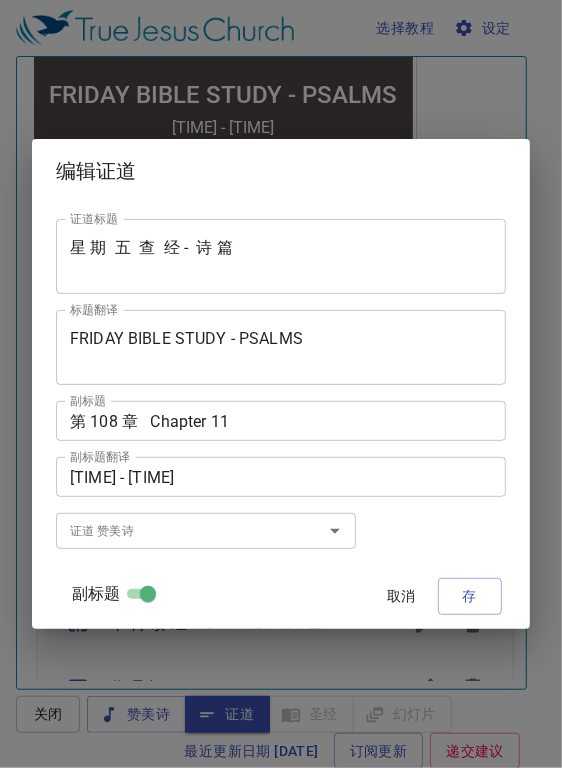 click on "第 108 章   Chapter 11" at bounding box center (281, 421) 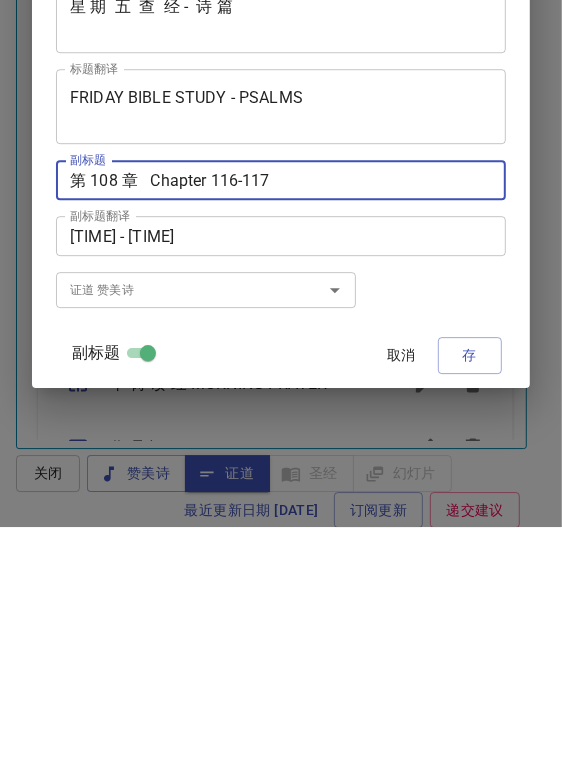 click on "第 108 章   Chapter 116-117" at bounding box center [281, 421] 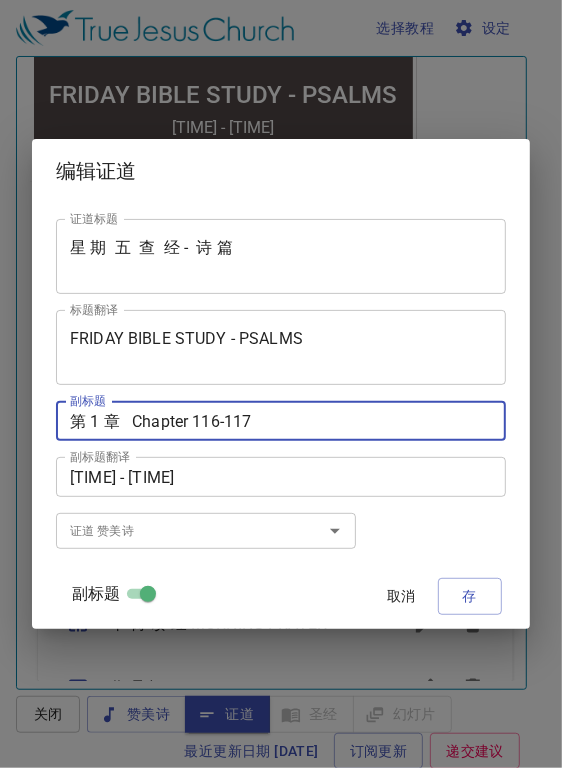 click on "第 1 章   Chapter 116-117" at bounding box center (281, 421) 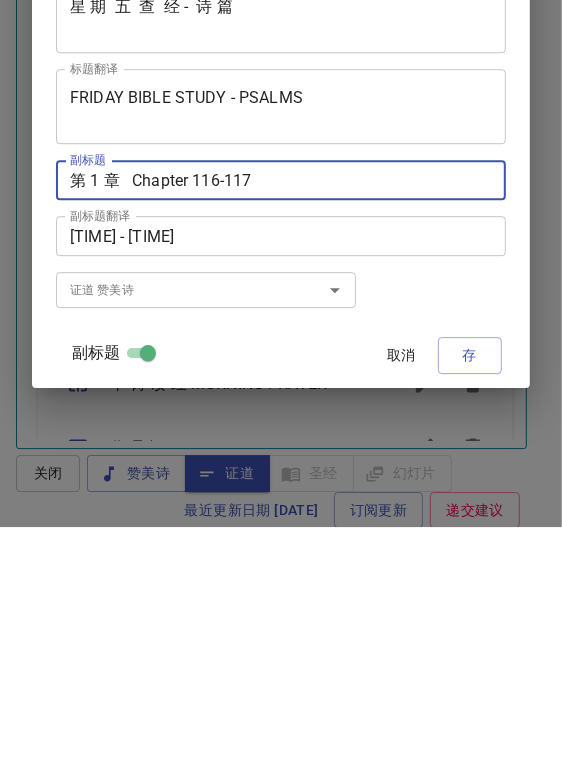 click on "第 1 章   Chapter 116-117" at bounding box center (281, 421) 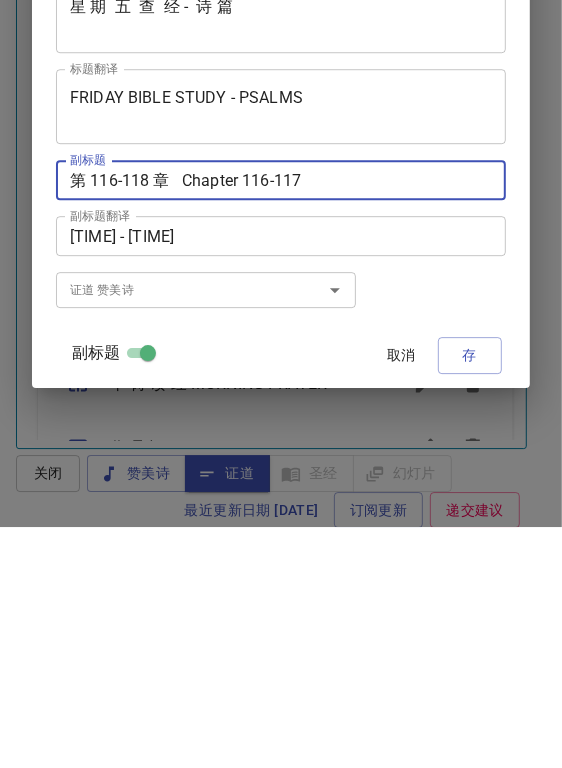 type on "第 [NUMBER]-[NUMBER] 章   Chapter [NUMBER]-[NUMBER]" 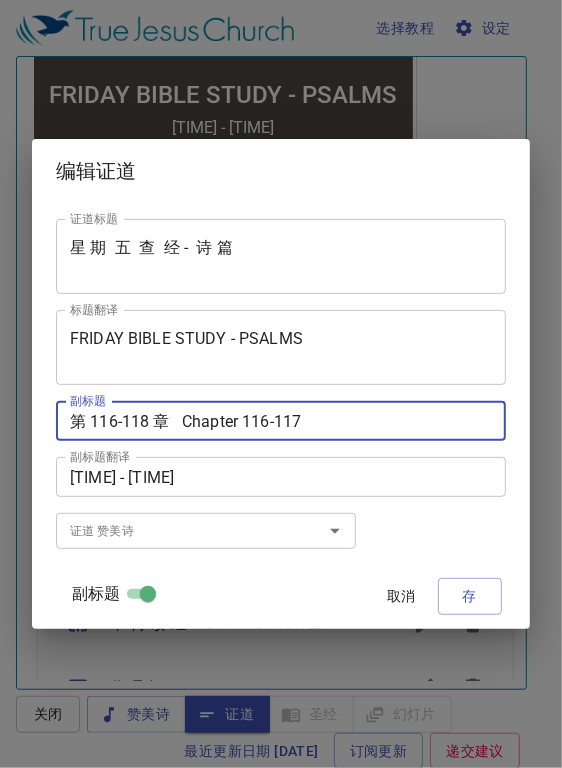 click on "证道标题      星 期  五  查  经 -  诗 篇 证道标题 标题翻译 FRIDAY BIBLE STUDY - PSALMS  标题翻译 副标题   第 116-118 章   Chapter 116-117
副标题 副标题翻译 7:50pm - 9:30pm 副标题翻译 证道 赞美诗 证道 赞美诗 副标题 取消 存" at bounding box center (281, 415) 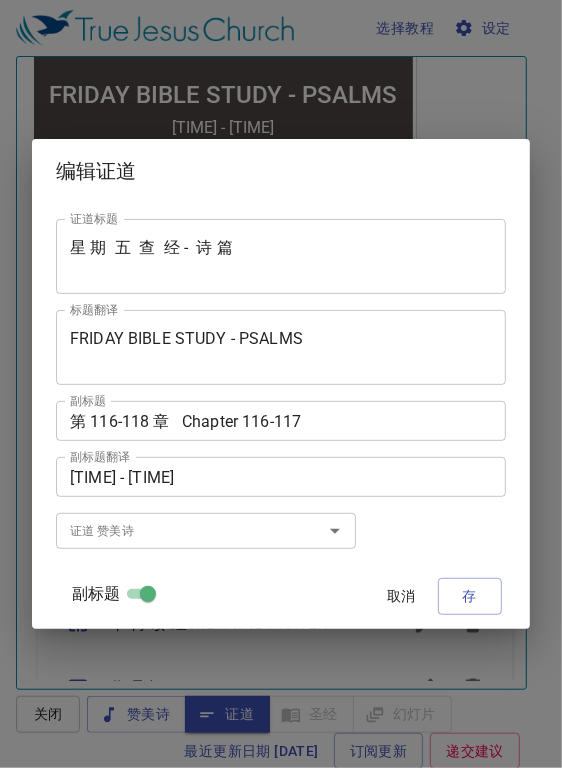click on "存" at bounding box center [470, 596] 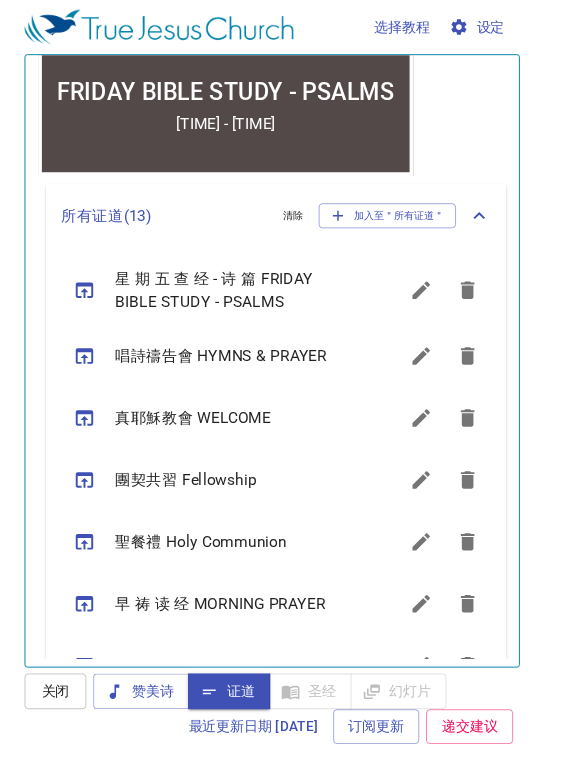 scroll, scrollTop: 511, scrollLeft: 0, axis: vertical 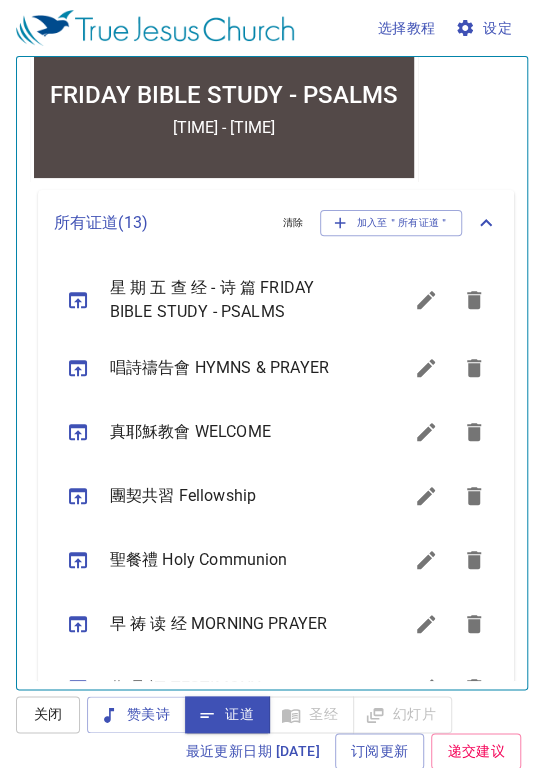 click at bounding box center [78, 300] 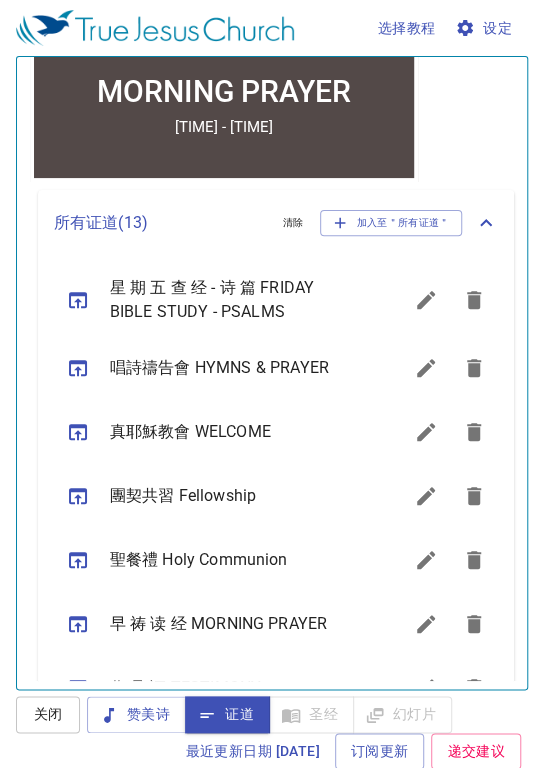 click at bounding box center [426, 300] 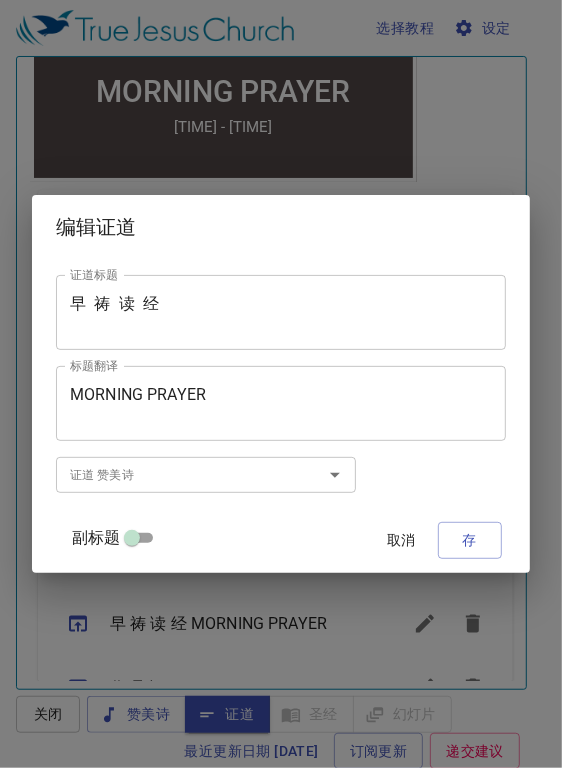 click on "副标题" at bounding box center [132, 542] 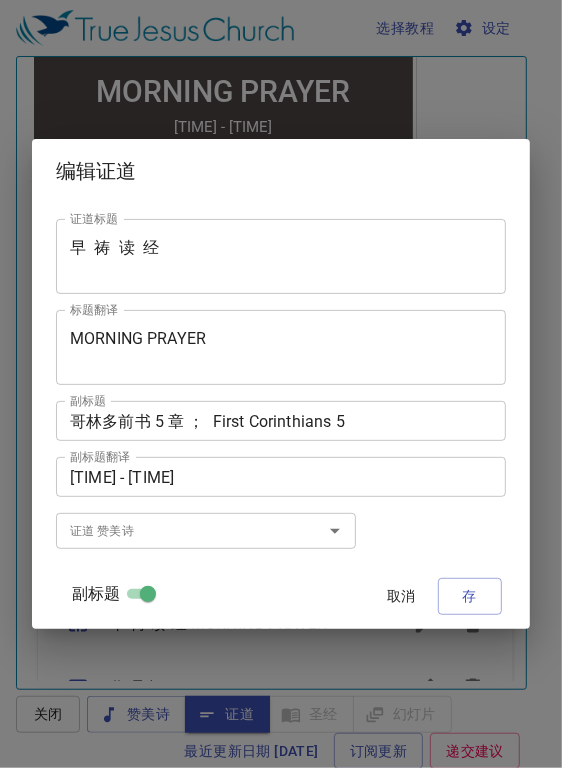 click on "哥林多前书 [NUMBER] 章 ；  First Corinthians [NUMBER]" at bounding box center [281, 421] 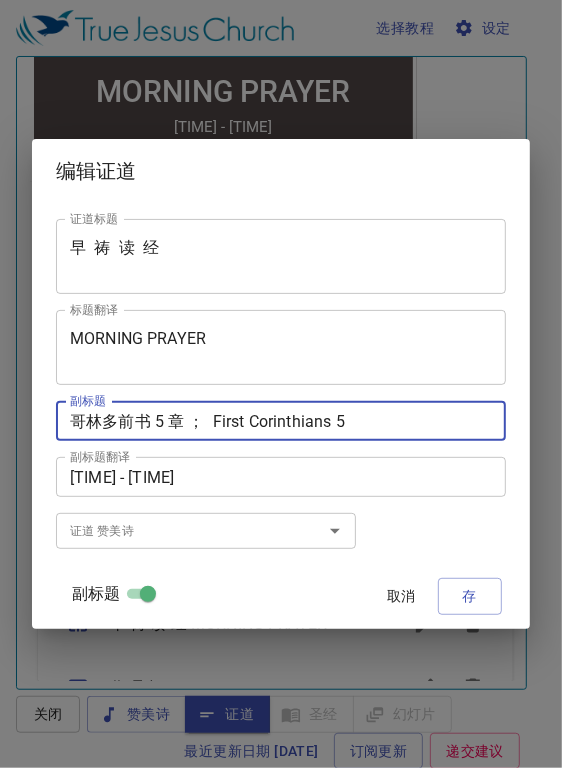 click on "哥林多前书 [NUMBER] 章 ；  First Corinthians [NUMBER]" at bounding box center [281, 421] 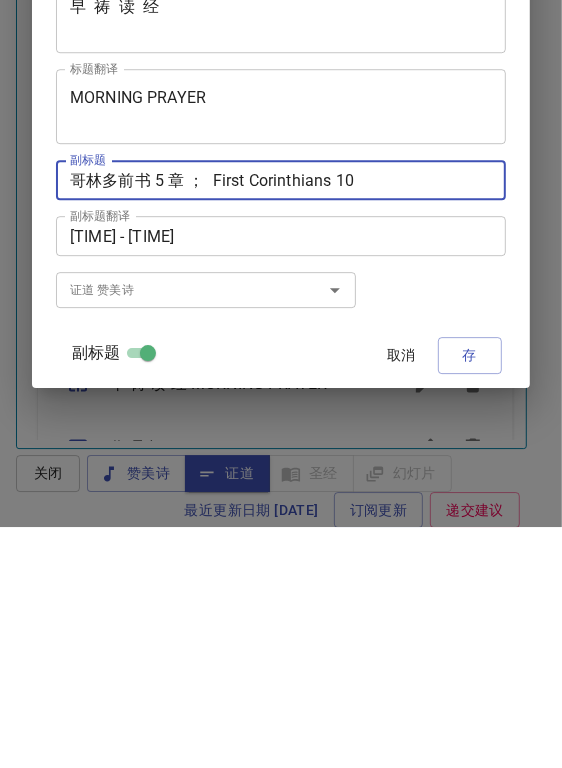 click on "哥林多前书 5 章 ；  First Corinthians 10" at bounding box center [281, 421] 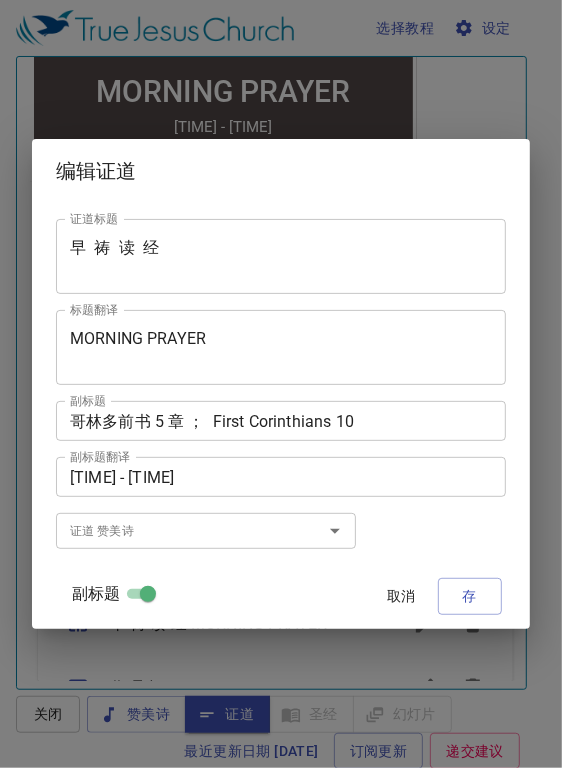 click on "哥林多前书 5 章 ；  First Corinthians 10" at bounding box center (281, 421) 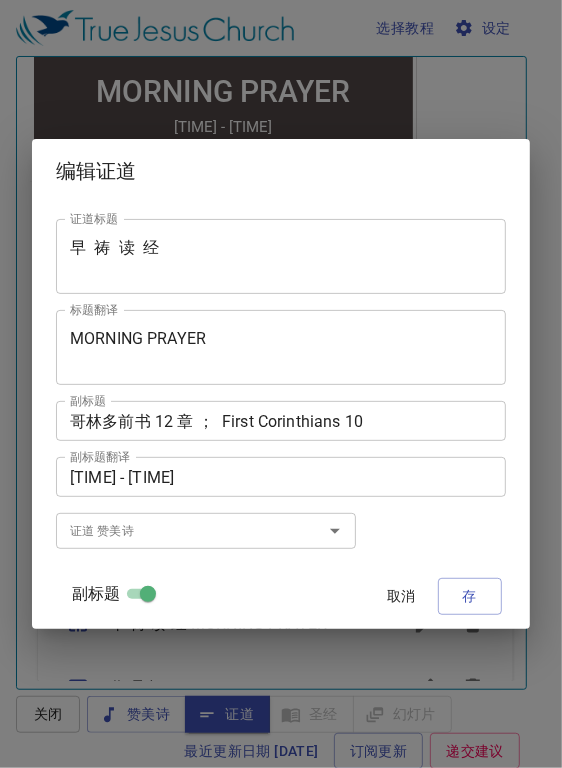 click on "哥林多前书 12 章 ；  First Corinthians 10" at bounding box center (281, 421) 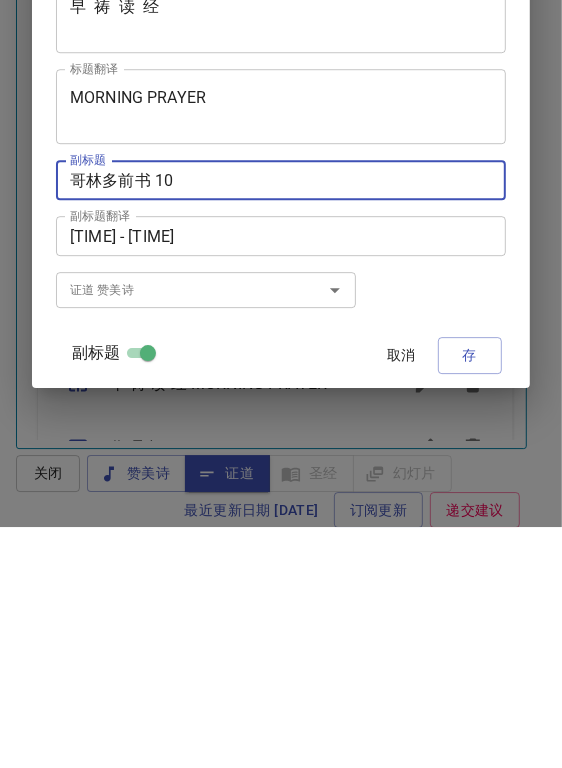 scroll, scrollTop: 18, scrollLeft: 0, axis: vertical 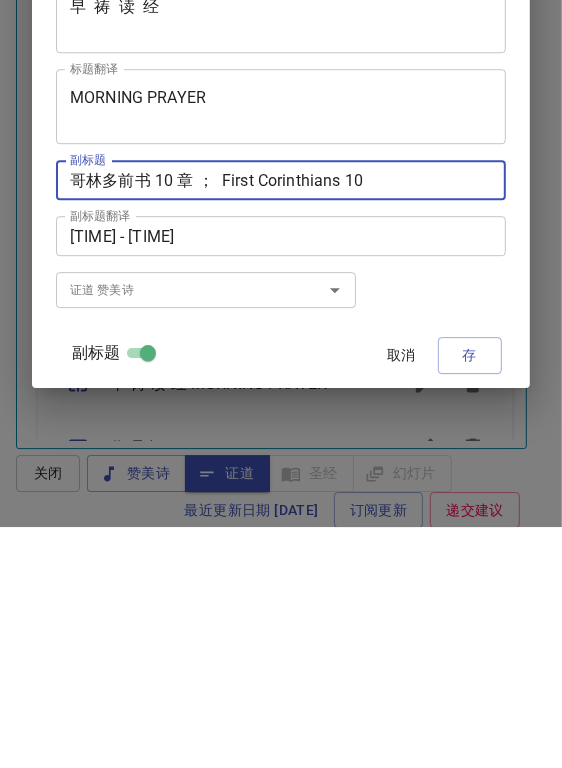 type on "哥林多前书 [NUMBER] 章 ；  First Corinthians [NUMBER]" 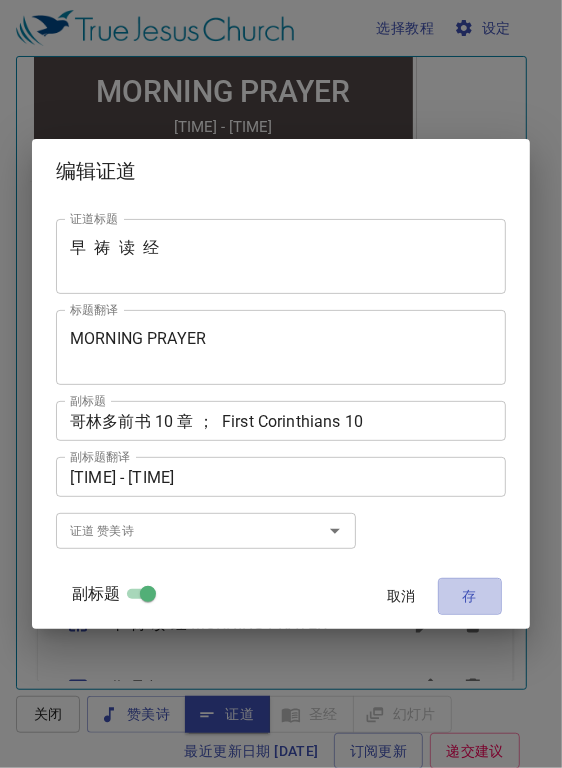 click on "存" at bounding box center (470, 596) 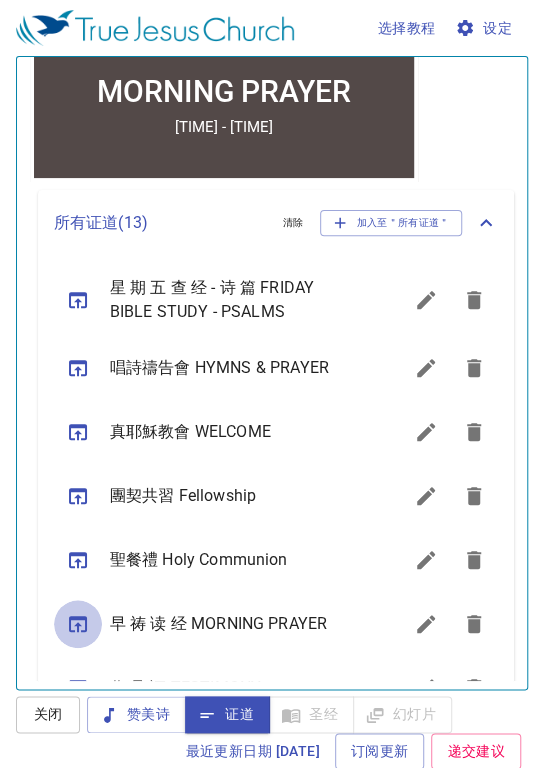 click at bounding box center (78, 300) 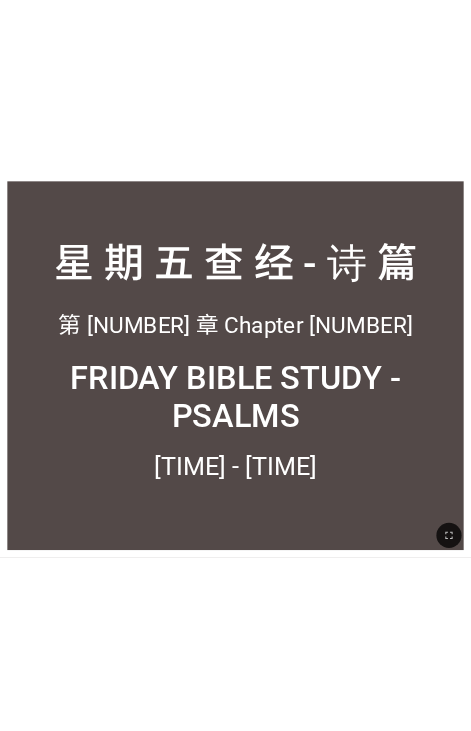 scroll, scrollTop: 0, scrollLeft: 0, axis: both 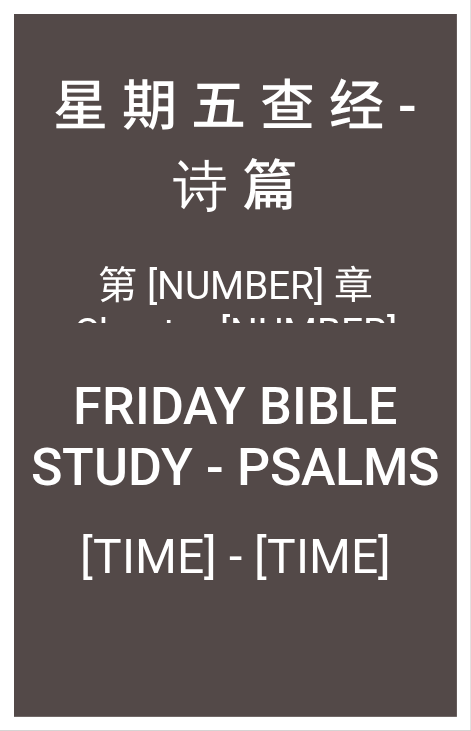click on "星 期  五  查  经 -  诗 篇      星 期  五  查  经 -  诗 篇   第 [NUMBER] 章   Chapter [NUMBER]   第 [NUMBER] 章   Chapter [NUMBER] FRIDAY BIBLE STUDY - PSALMS  FRIDAY BIBLE STUDY - PSALMS  [TIME] - [TIME] [TIME] - [TIME]" at bounding box center [235, 365] 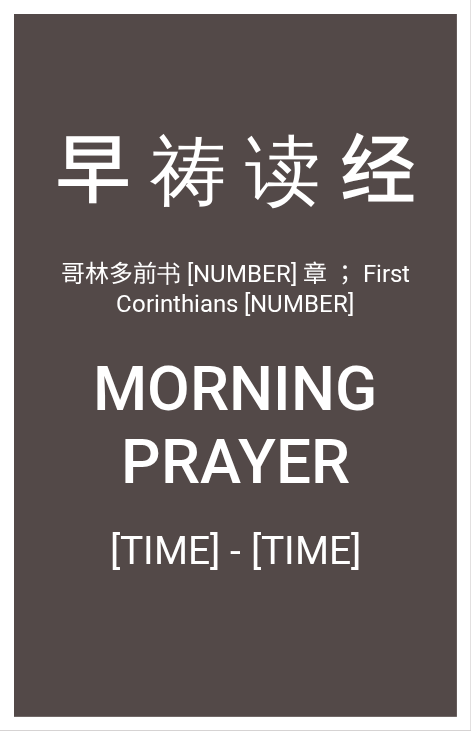 click on "早  祷  读  经    早  祷  读  经   哥林多前书 [NUMBER] 章 ；  First Corinthians [NUMBER]   哥林多前书 [NUMBER] 章 ；  First Corinthians [NUMBER] MORNING PRAYER MORNING PRAYER [TIME] - [TIME] [TIME] - [TIME]" at bounding box center (235, 365) 